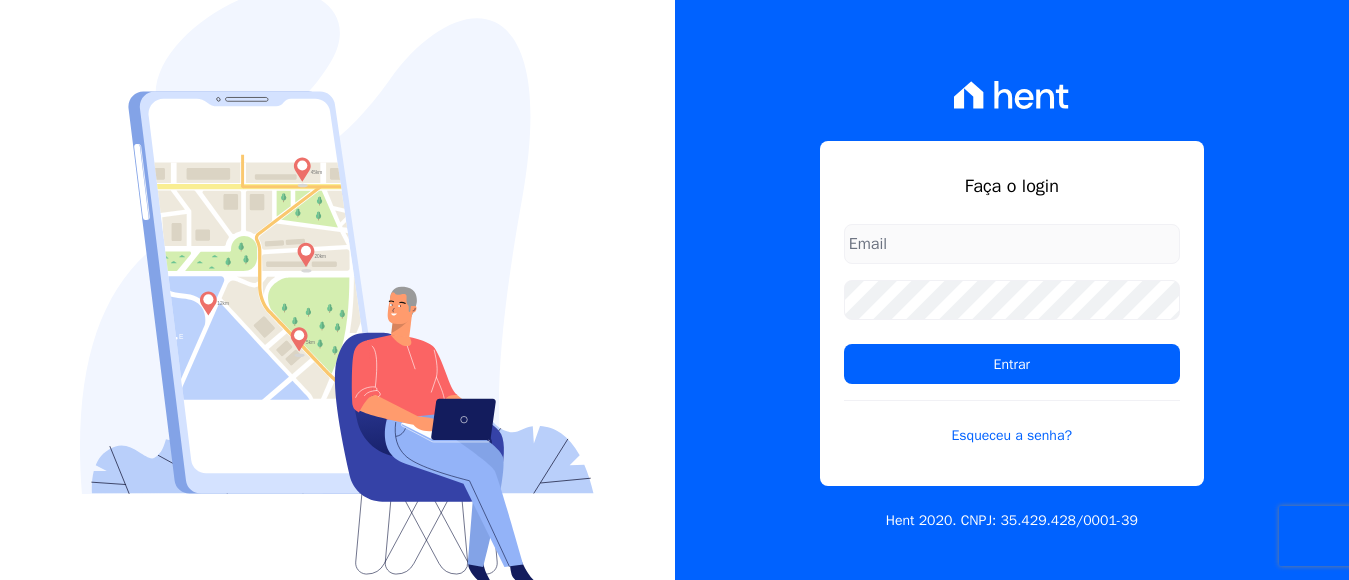 scroll, scrollTop: 0, scrollLeft: 0, axis: both 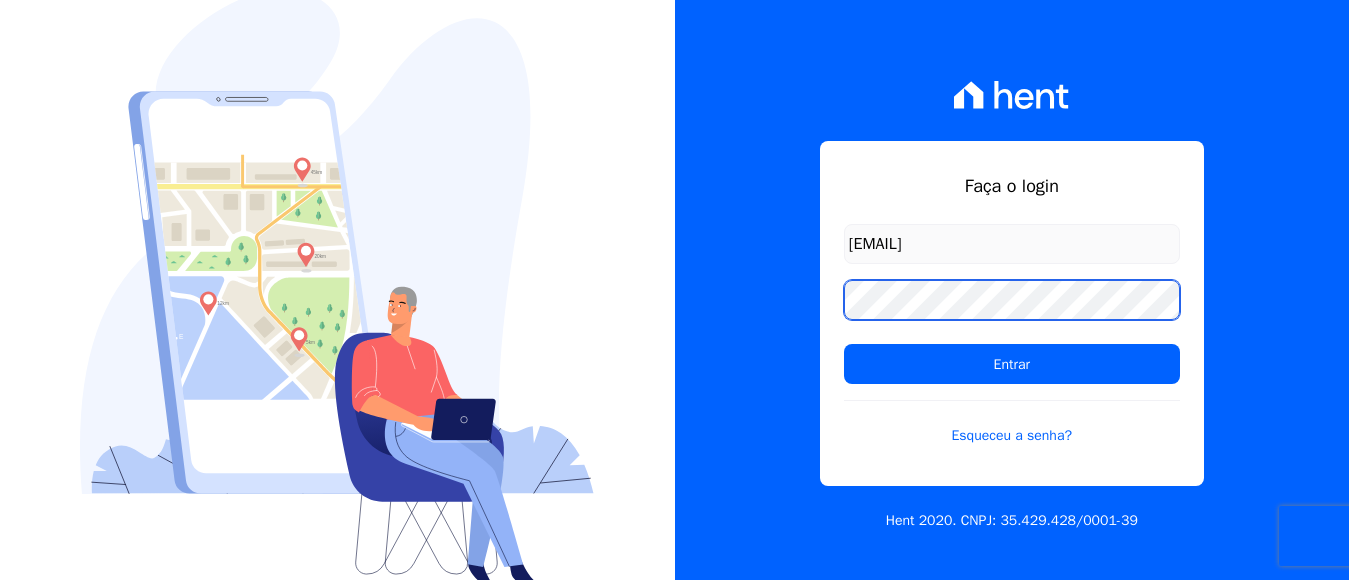 click on "Entrar" at bounding box center [1012, 364] 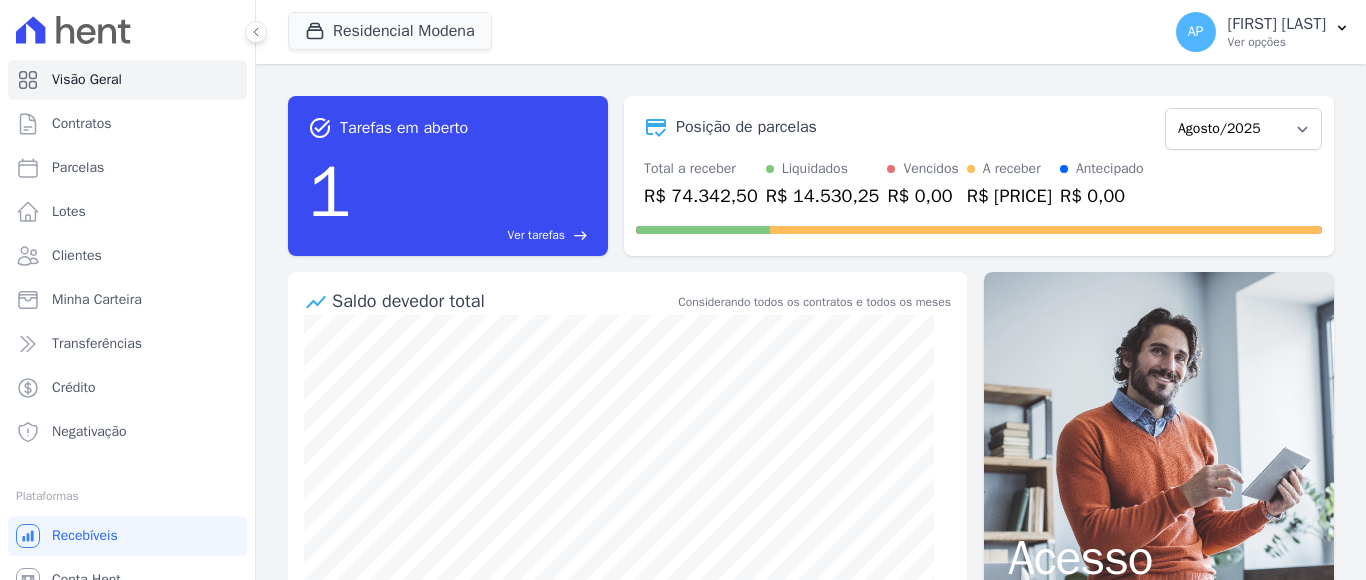 scroll, scrollTop: 0, scrollLeft: 0, axis: both 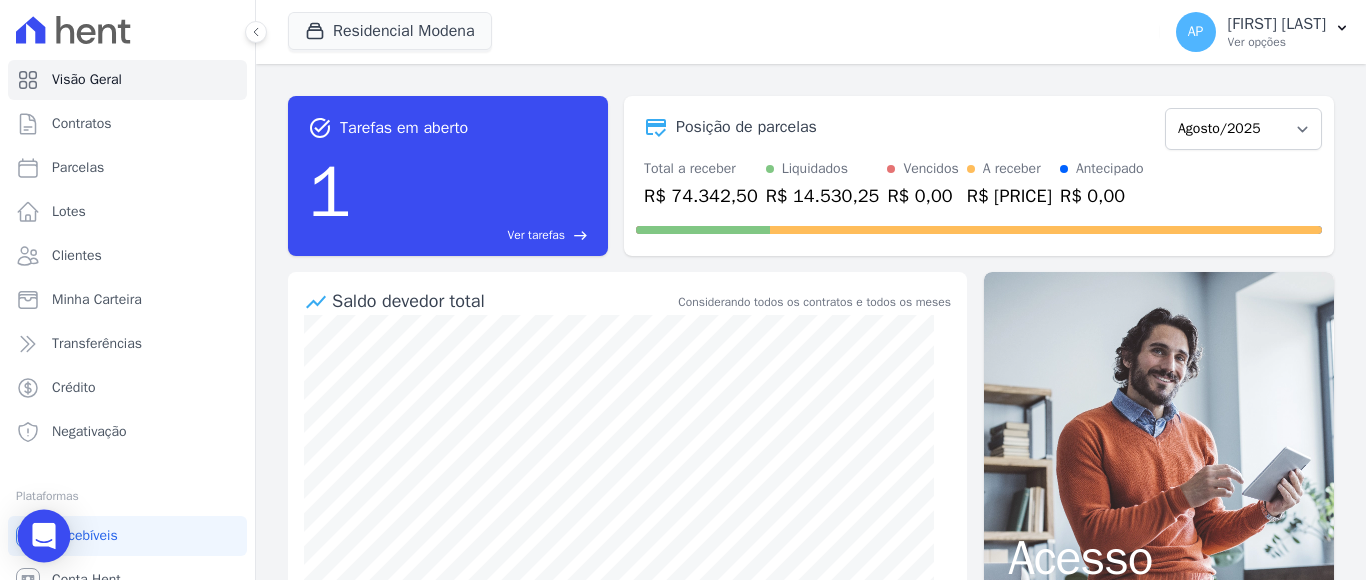 click 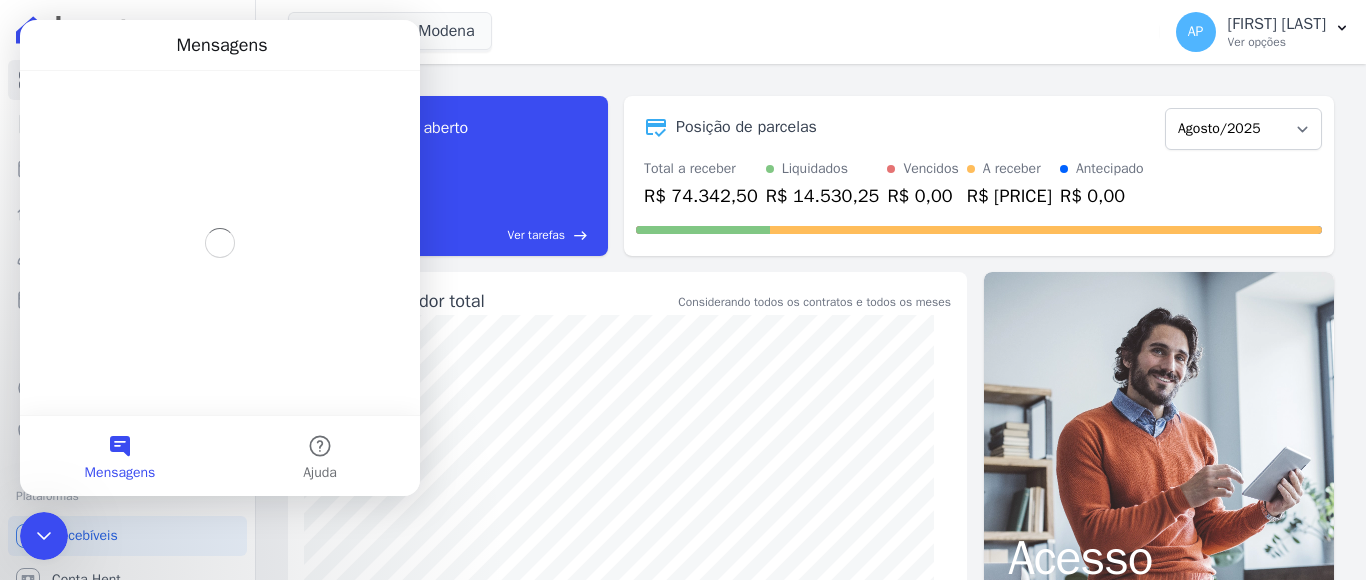 scroll, scrollTop: 0, scrollLeft: 0, axis: both 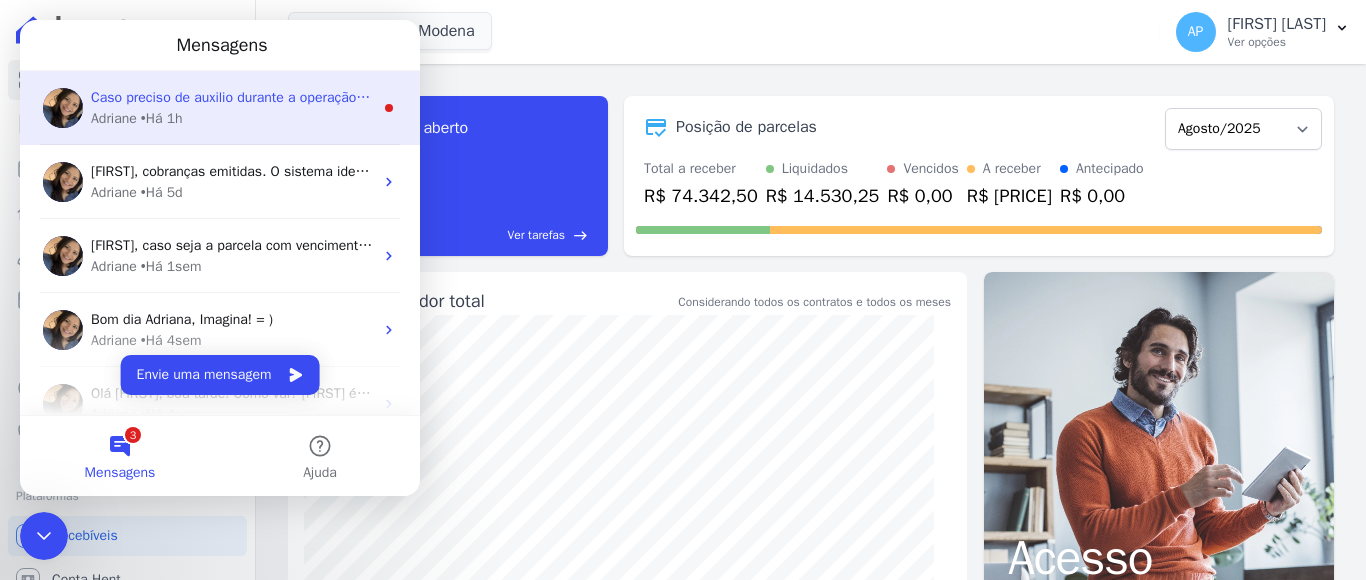 click on "Caso preciso de auxilio durante a operação, estou aqui! = )" at bounding box center [272, 97] 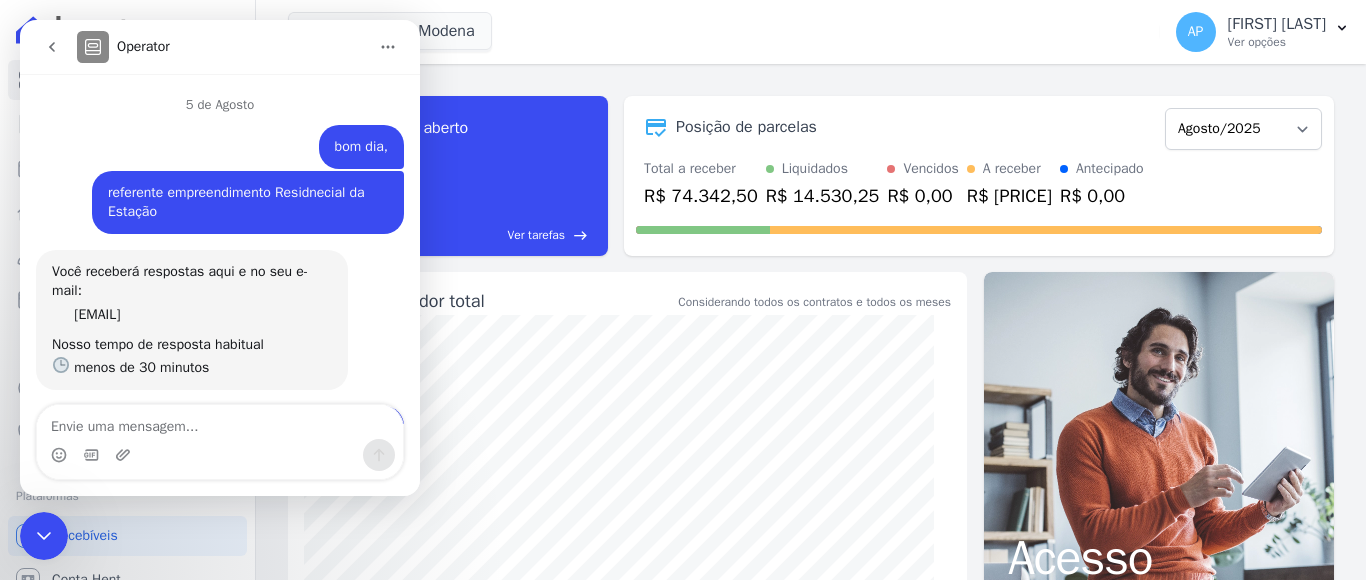 scroll, scrollTop: 50, scrollLeft: 0, axis: vertical 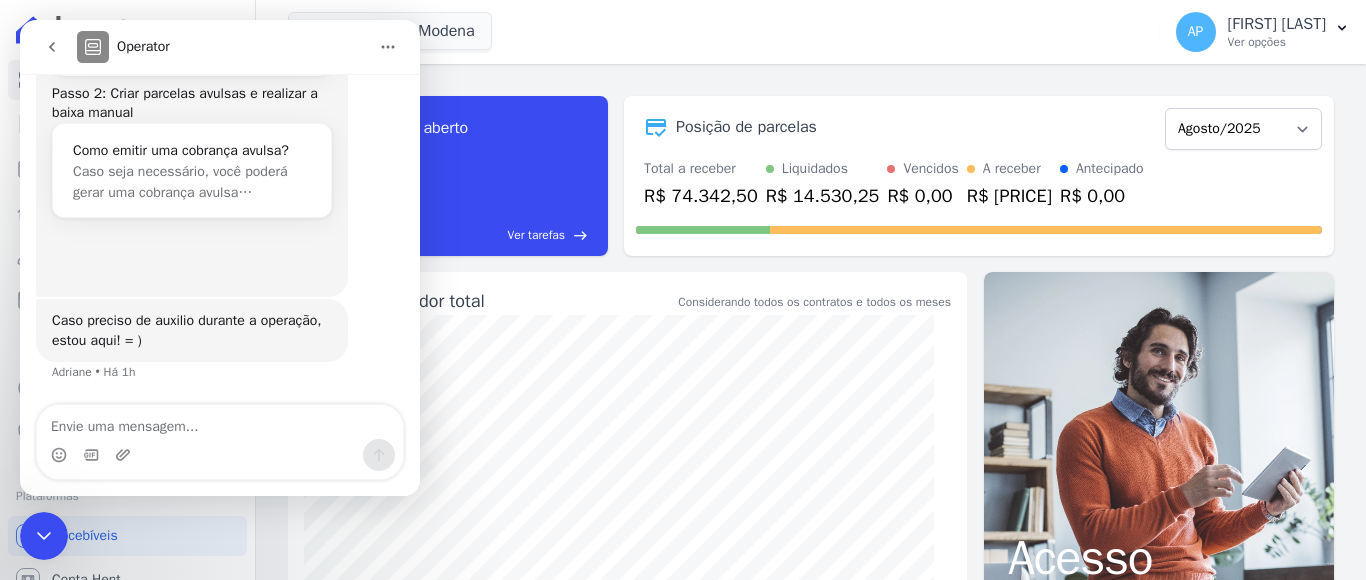 click on "Residencial Modena
Panizzi
RESIDENCIAL DA ESTAÇÃO
Residencial Mântua
Residencial Modena
Aplicar" at bounding box center [720, 32] 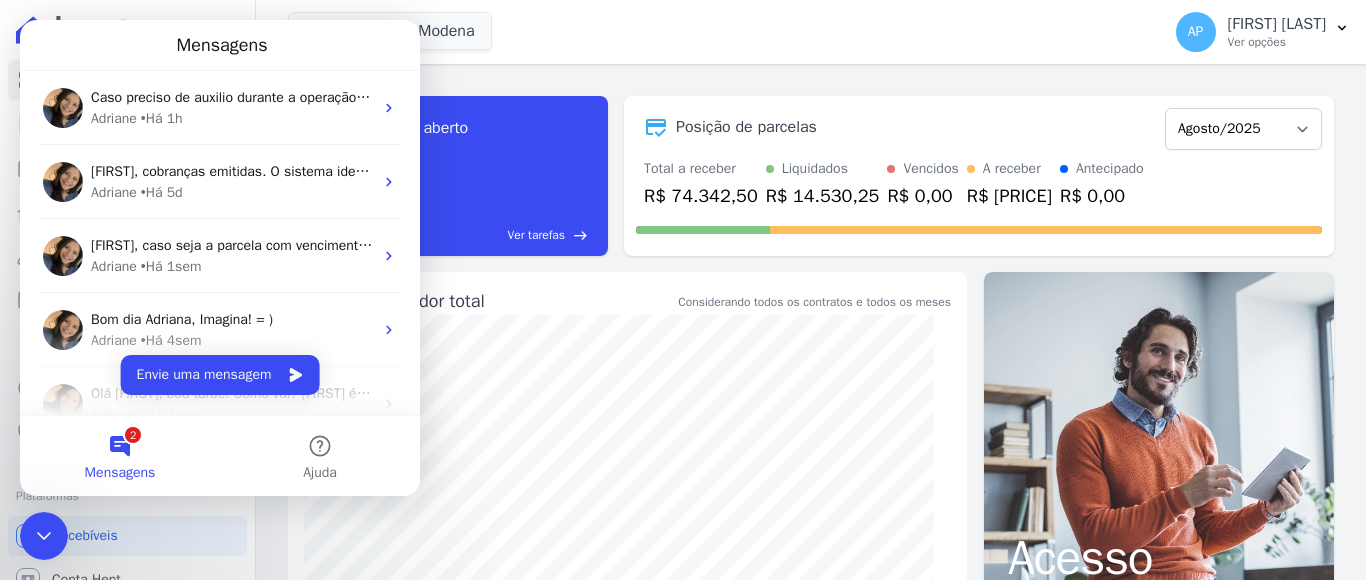 scroll, scrollTop: 0, scrollLeft: 0, axis: both 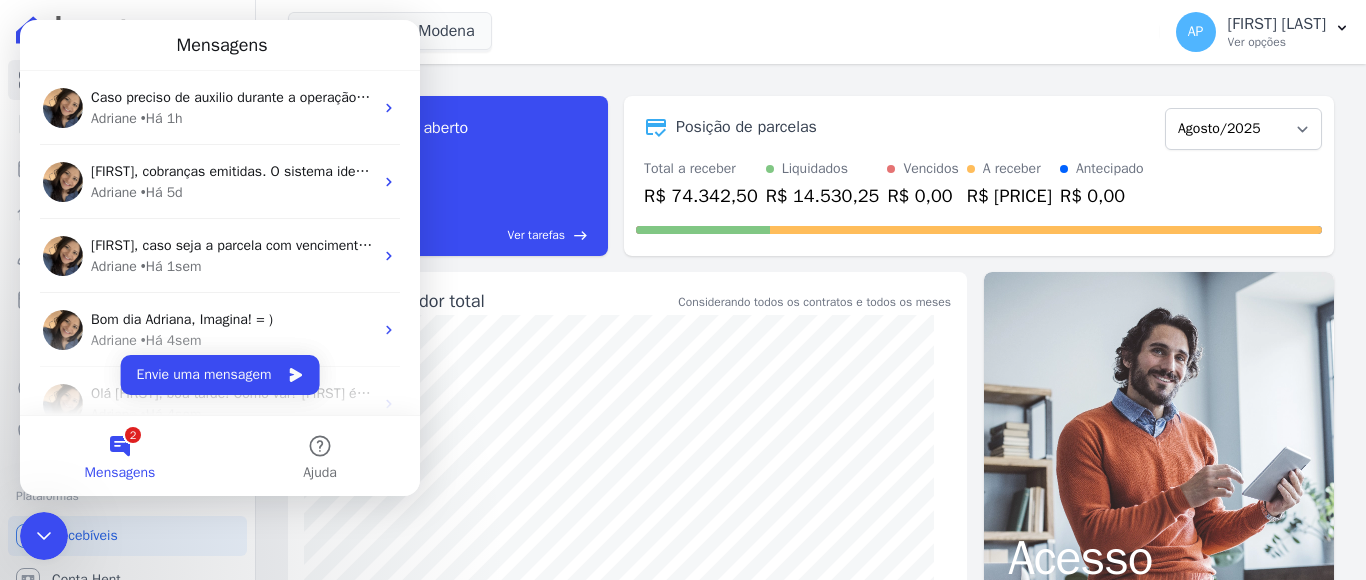 drag, startPoint x: 47, startPoint y: 536, endPoint x: 57, endPoint y: 517, distance: 21.470911 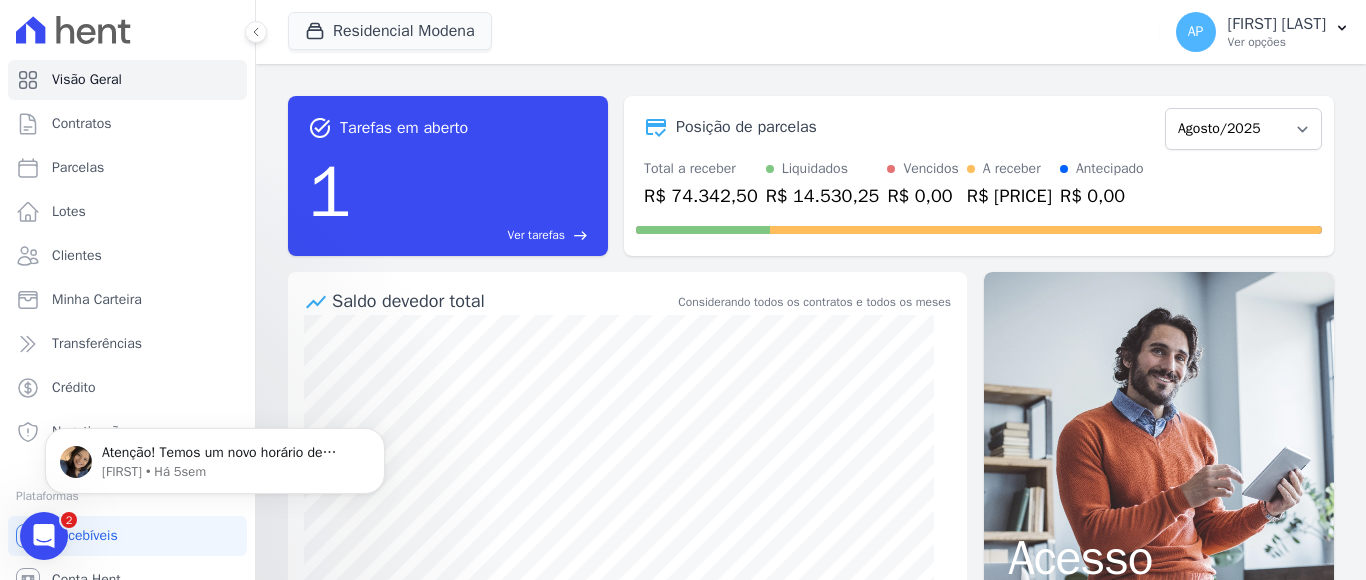 scroll, scrollTop: 0, scrollLeft: 0, axis: both 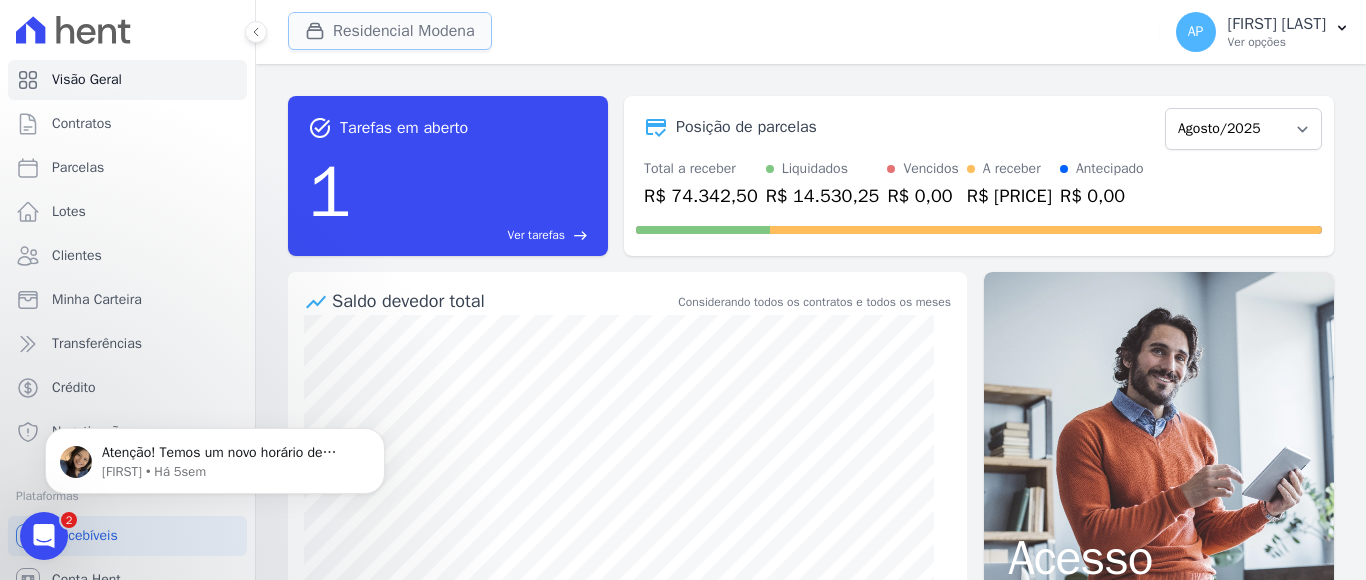 click on "Residencial Modena" at bounding box center [390, 31] 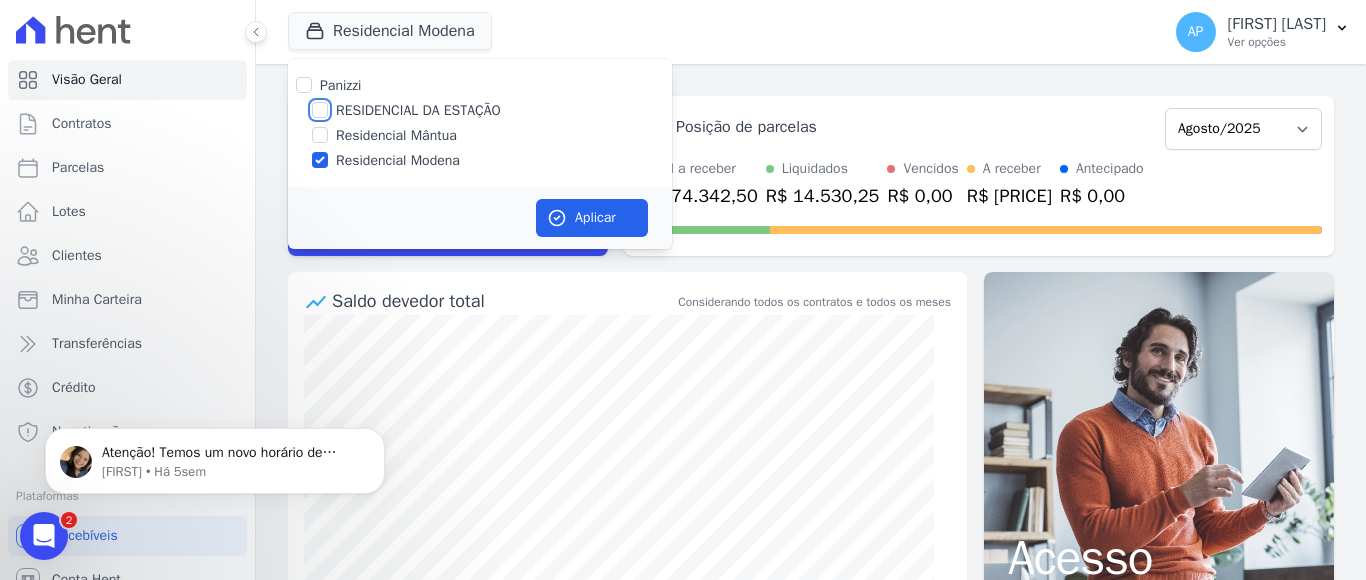 click on "RESIDENCIAL DA ESTAÇÃO" at bounding box center [320, 110] 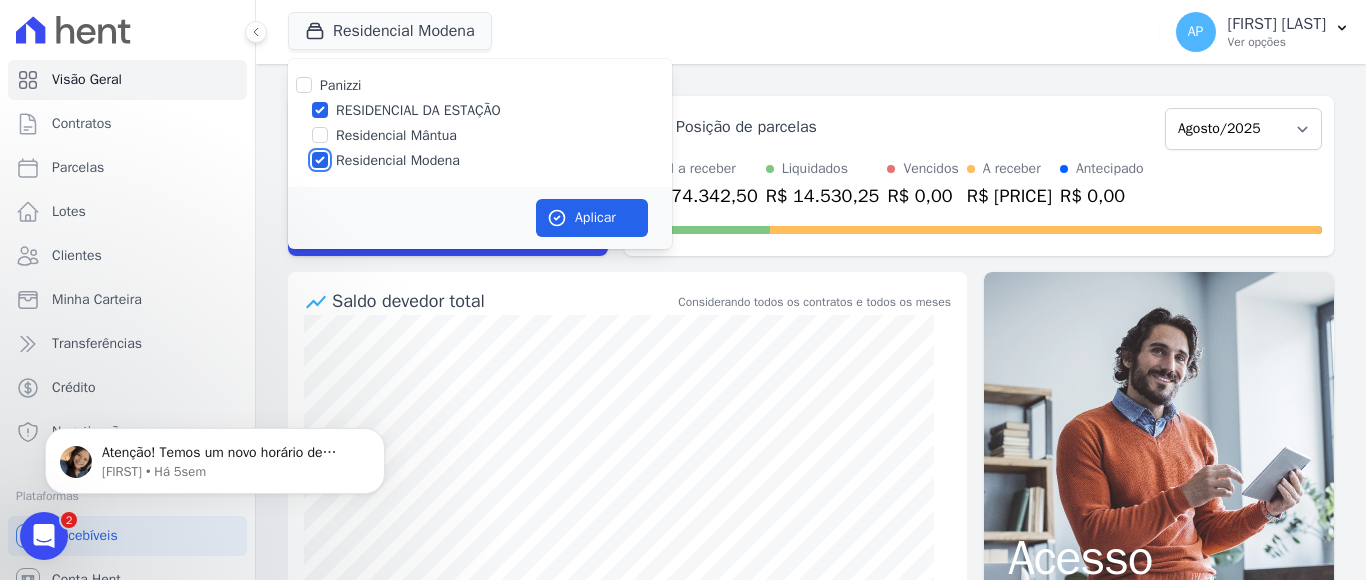 click on "Residencial Modena" at bounding box center (320, 160) 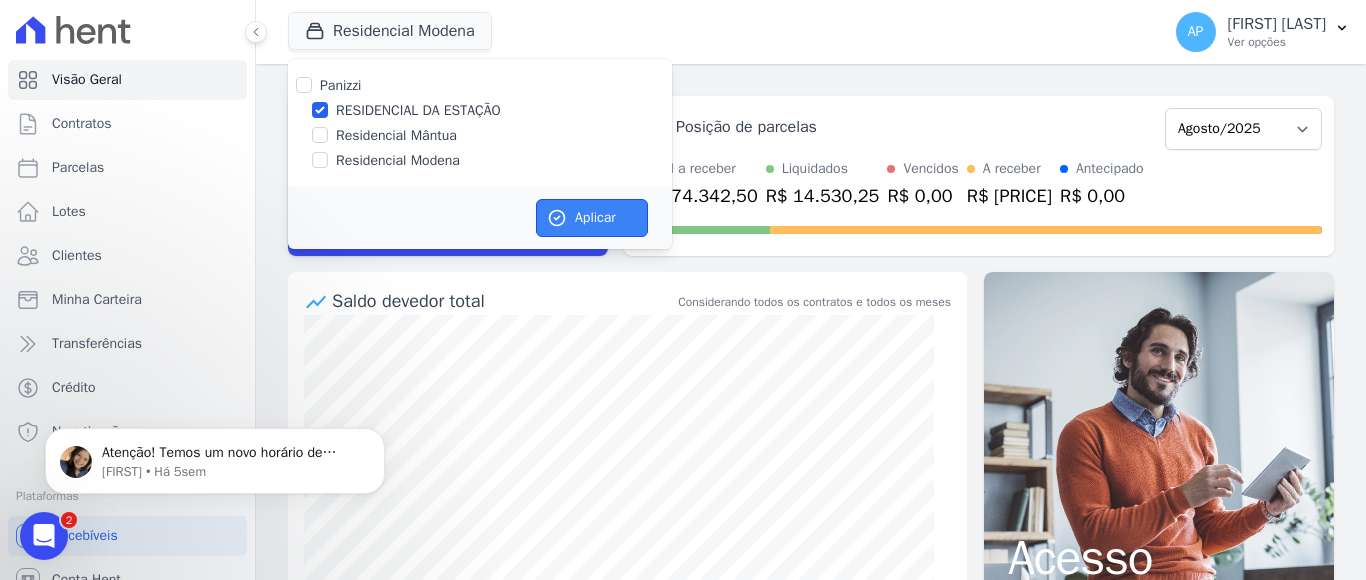 click on "Aplicar" at bounding box center (592, 218) 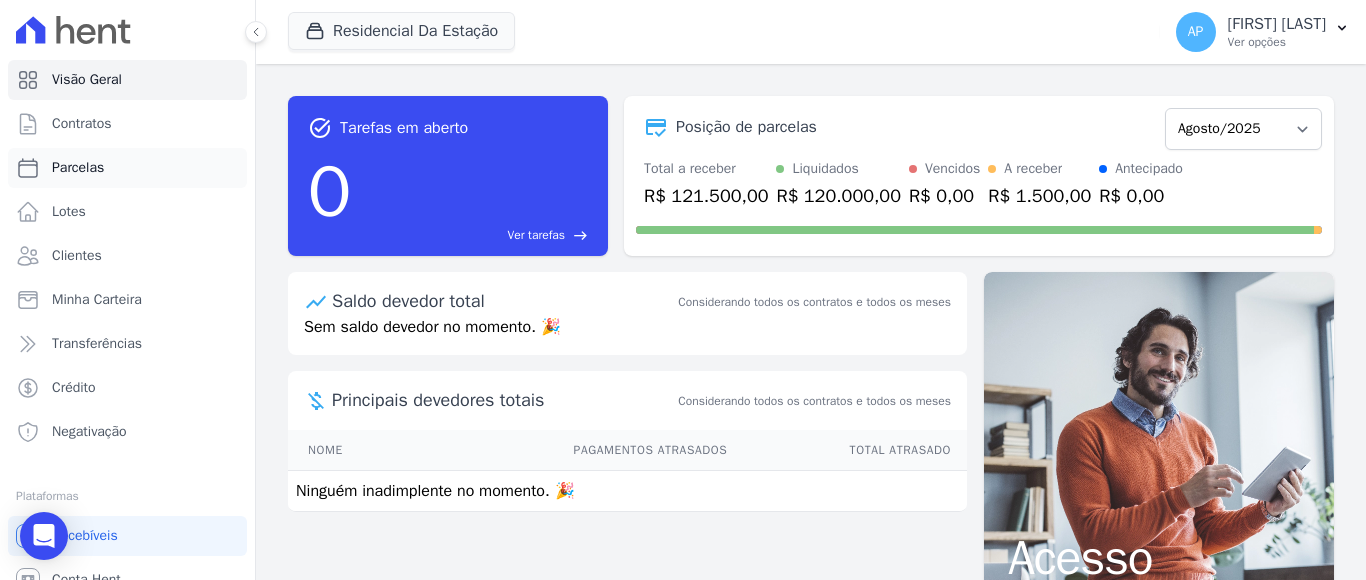 click on "Parcelas" at bounding box center [78, 168] 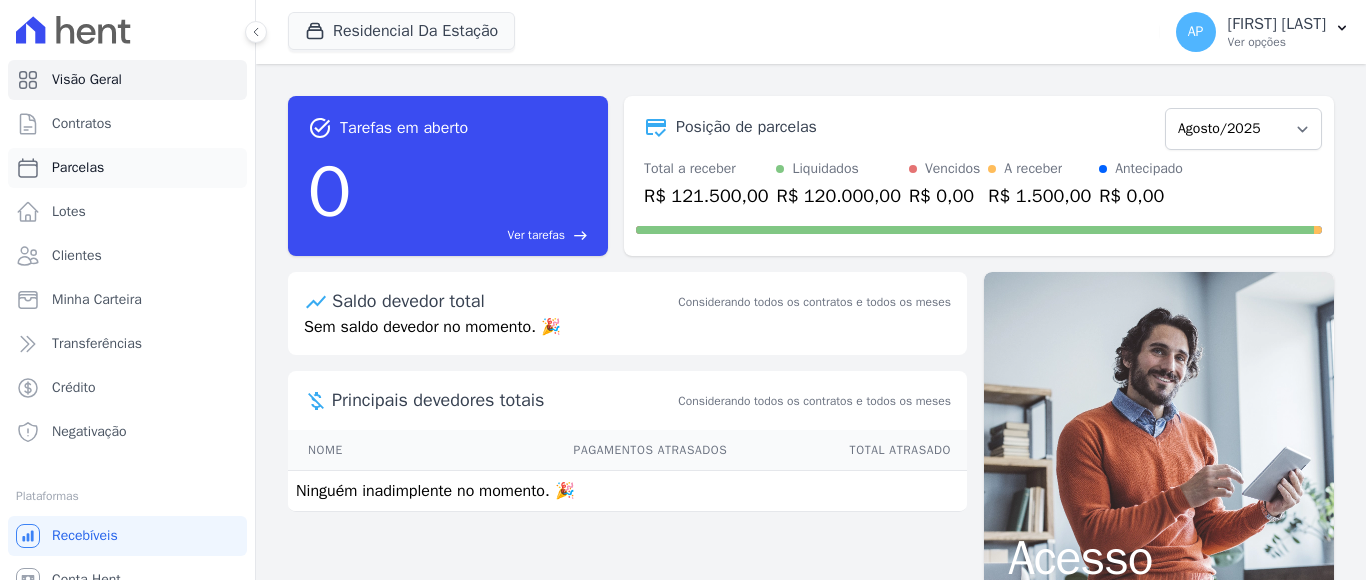 select 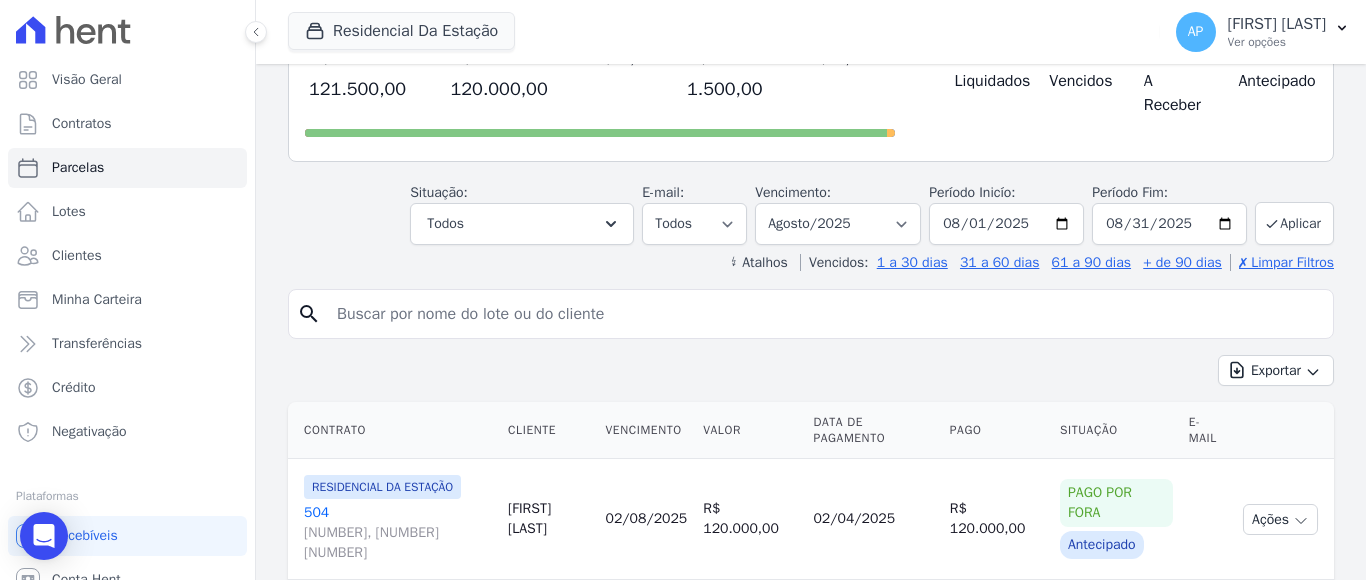 scroll, scrollTop: 342, scrollLeft: 0, axis: vertical 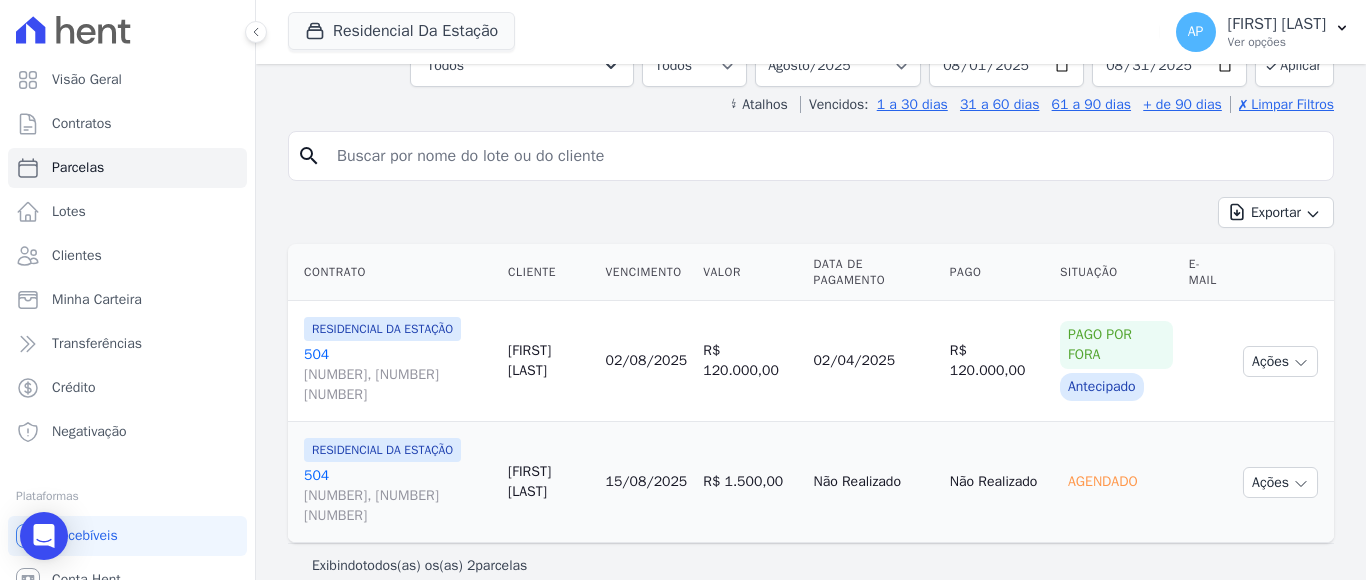 click on "RESIDENCIAL DA ESTAÇÃO" at bounding box center (382, 450) 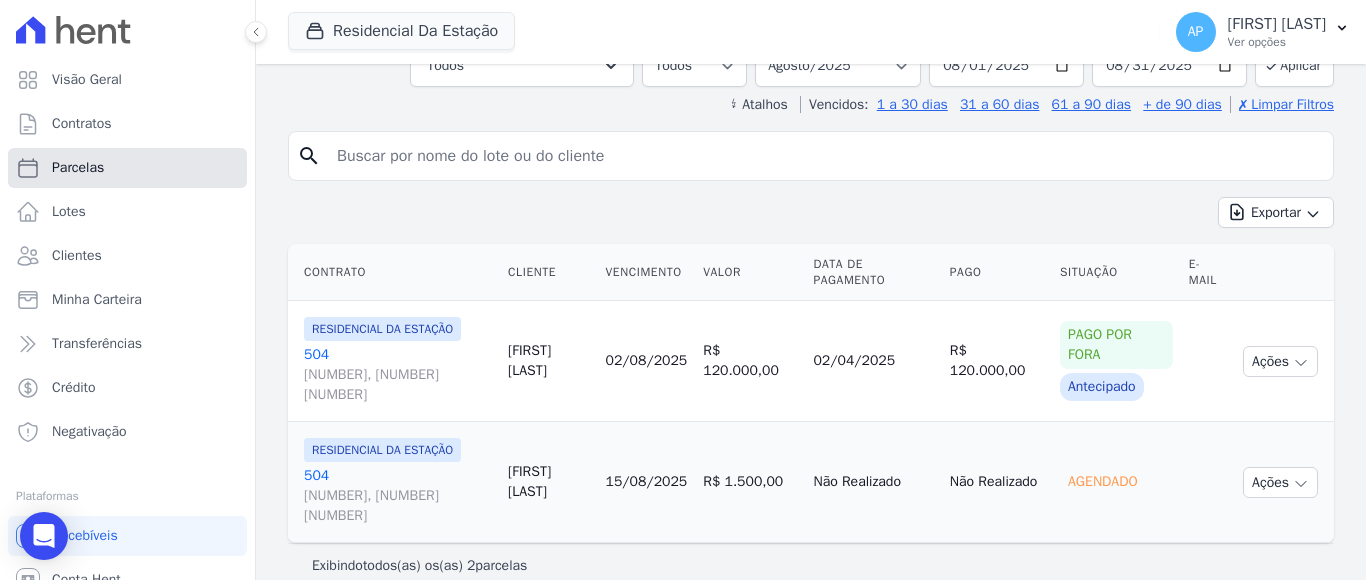 click on "Parcelas" at bounding box center (78, 168) 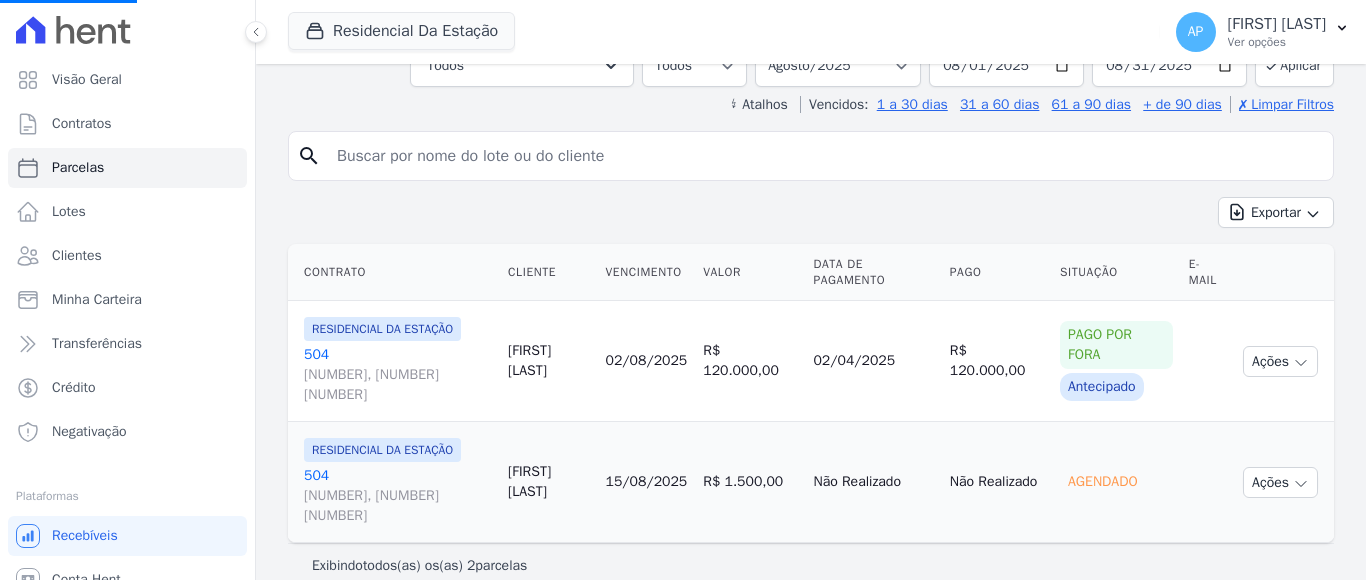 select 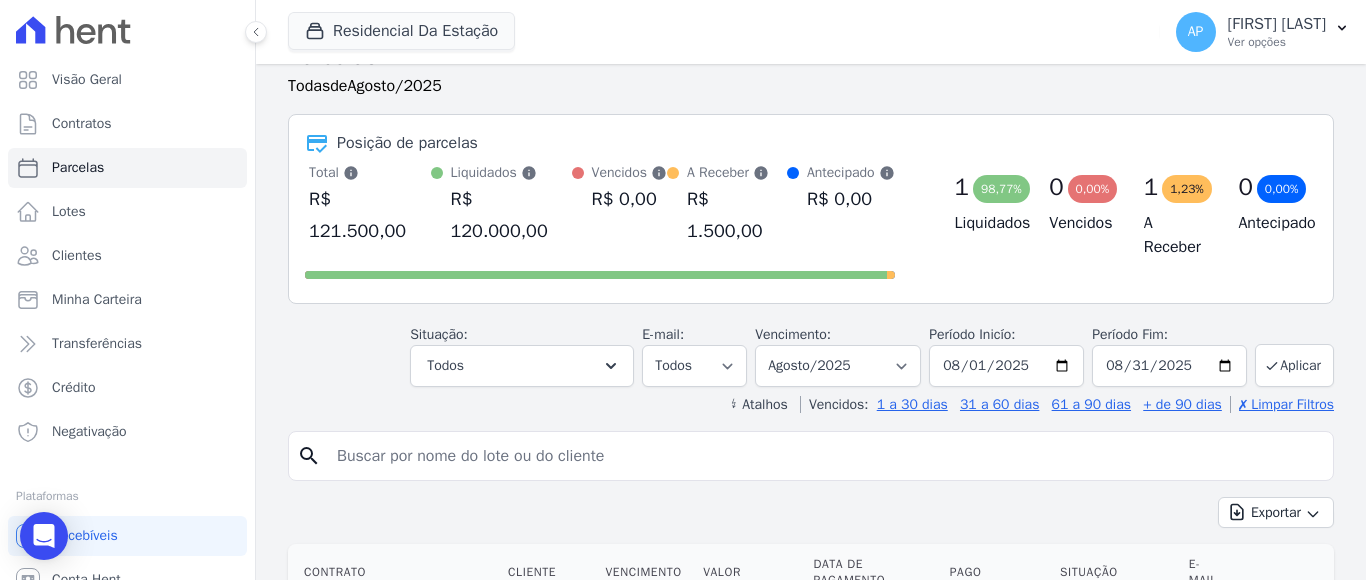 scroll, scrollTop: 0, scrollLeft: 0, axis: both 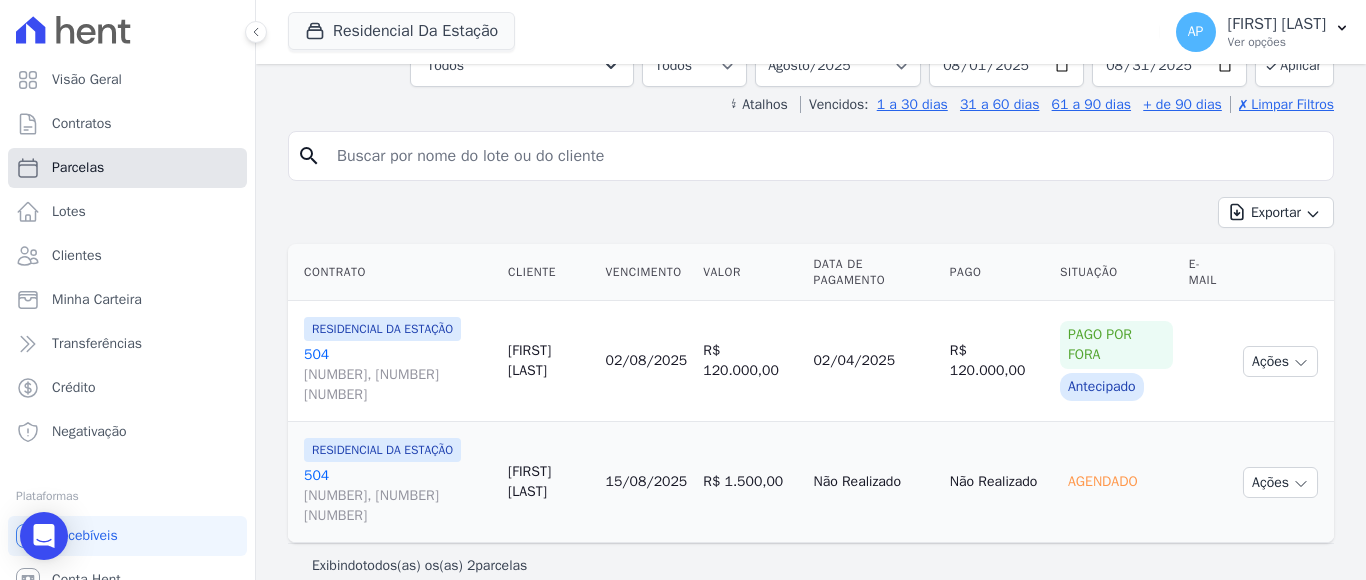 click on "Parcelas" at bounding box center (78, 168) 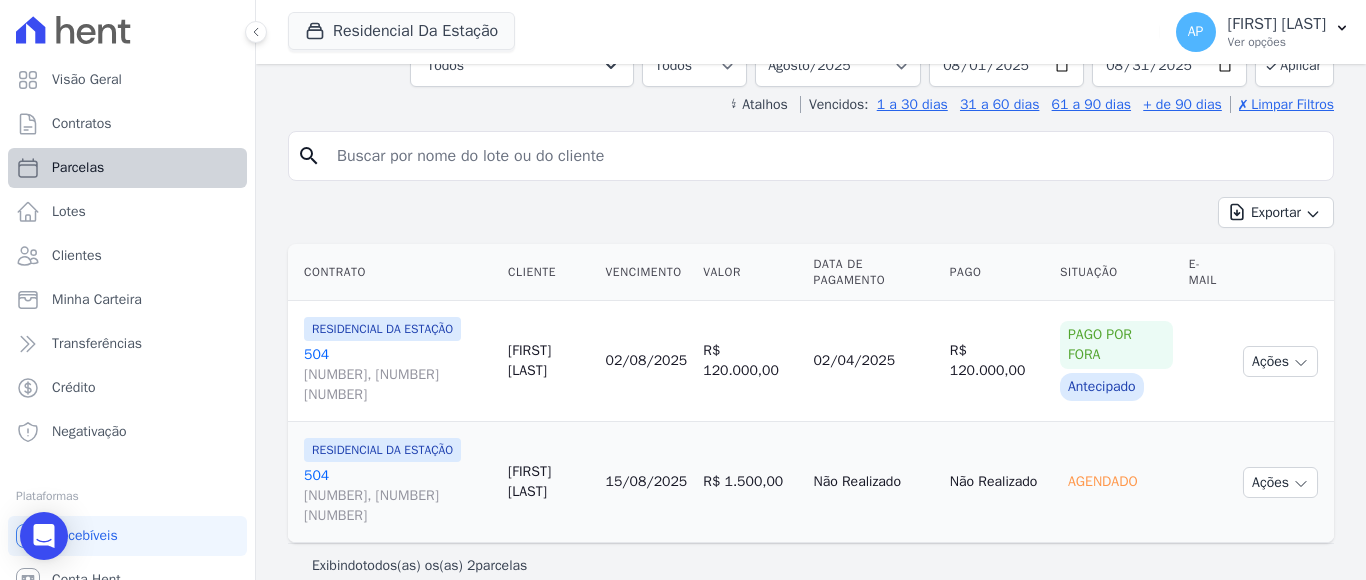select 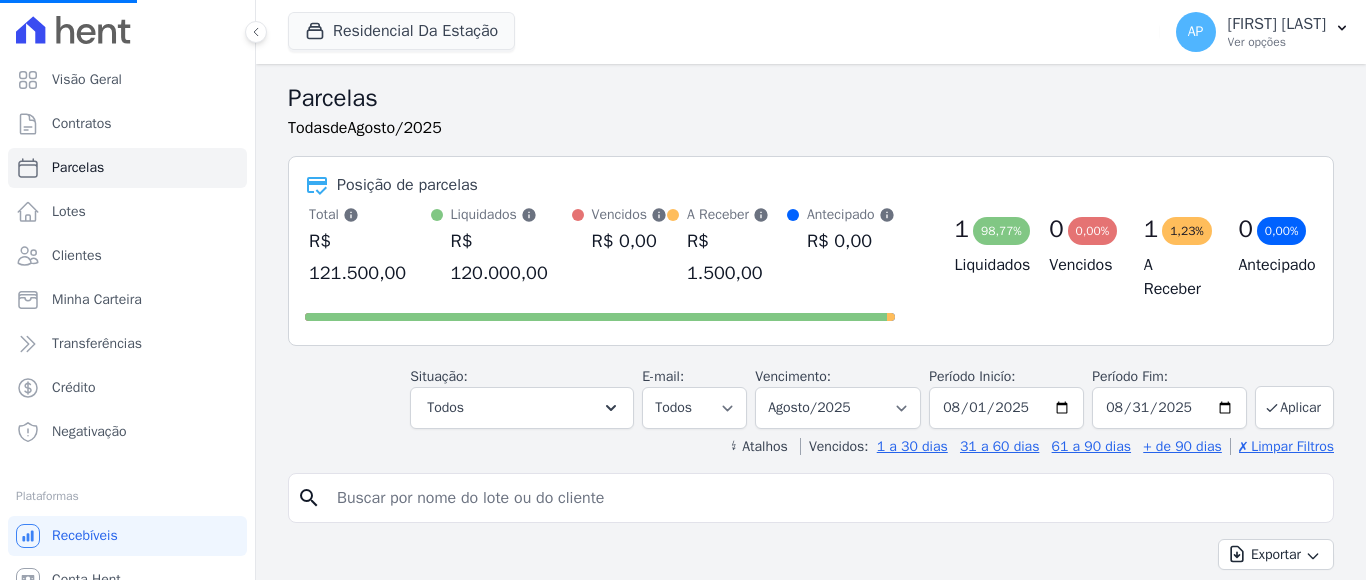 select 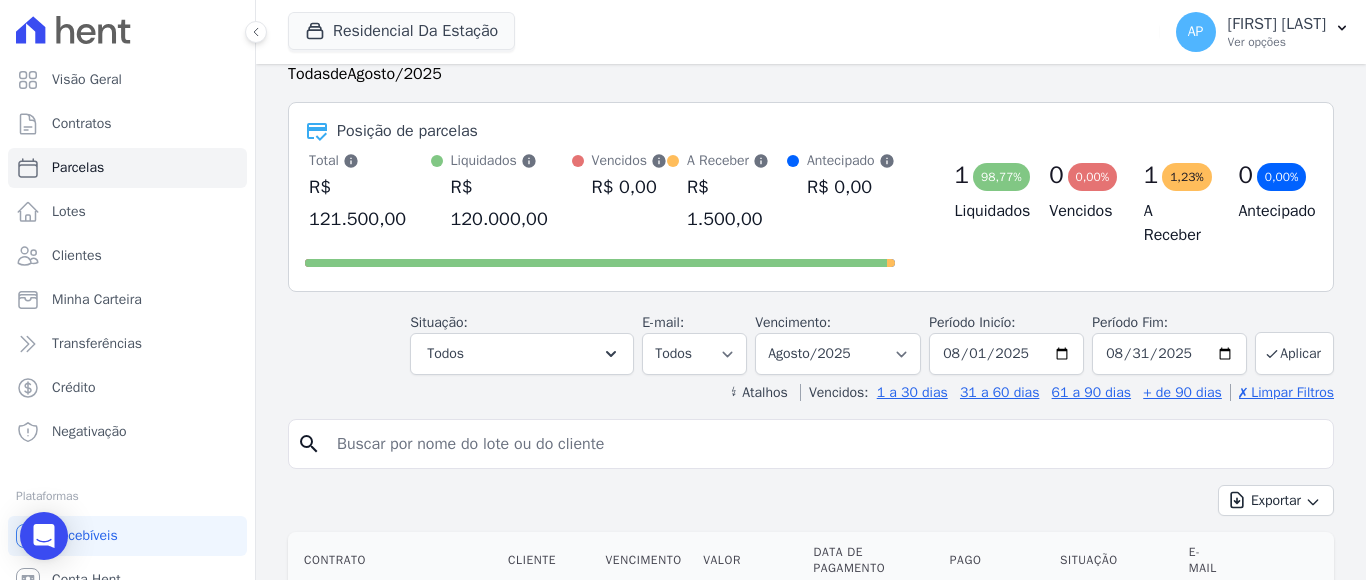 scroll, scrollTop: 42, scrollLeft: 0, axis: vertical 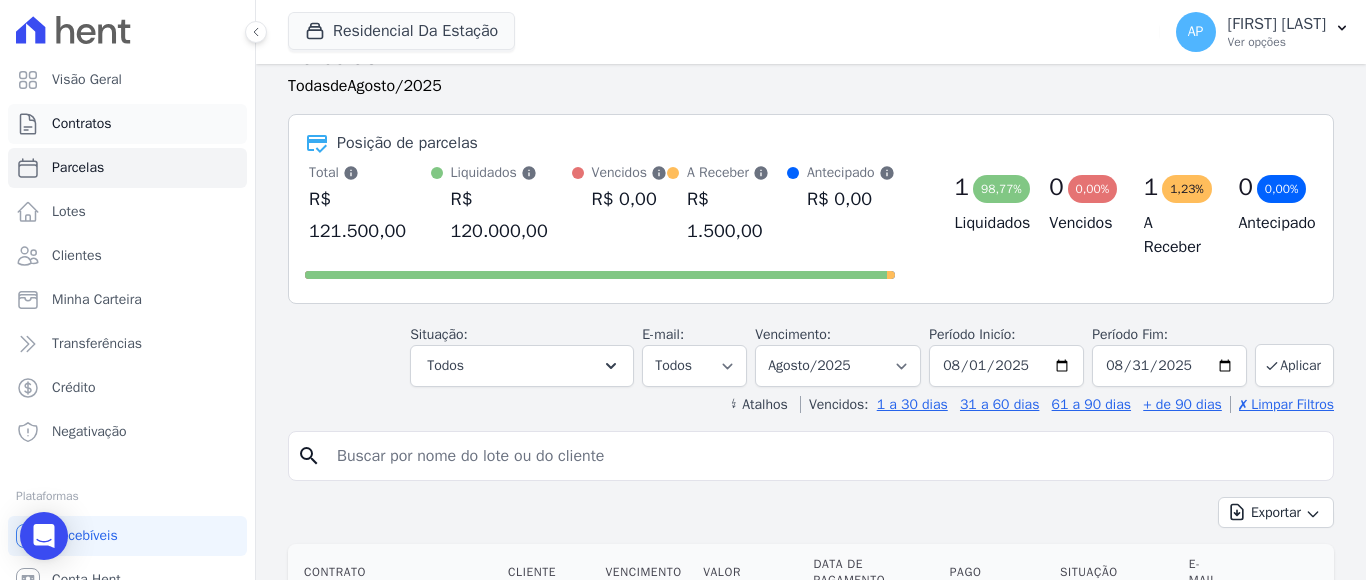 click on "Contratos" at bounding box center [82, 124] 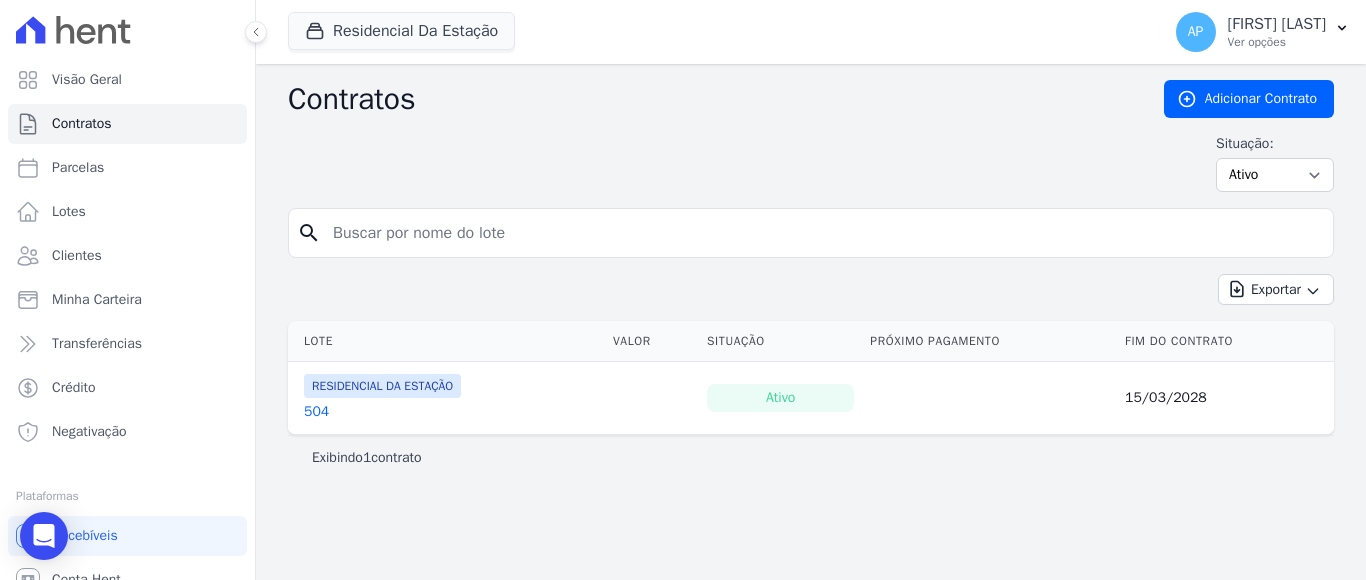 click on "504" at bounding box center [316, 412] 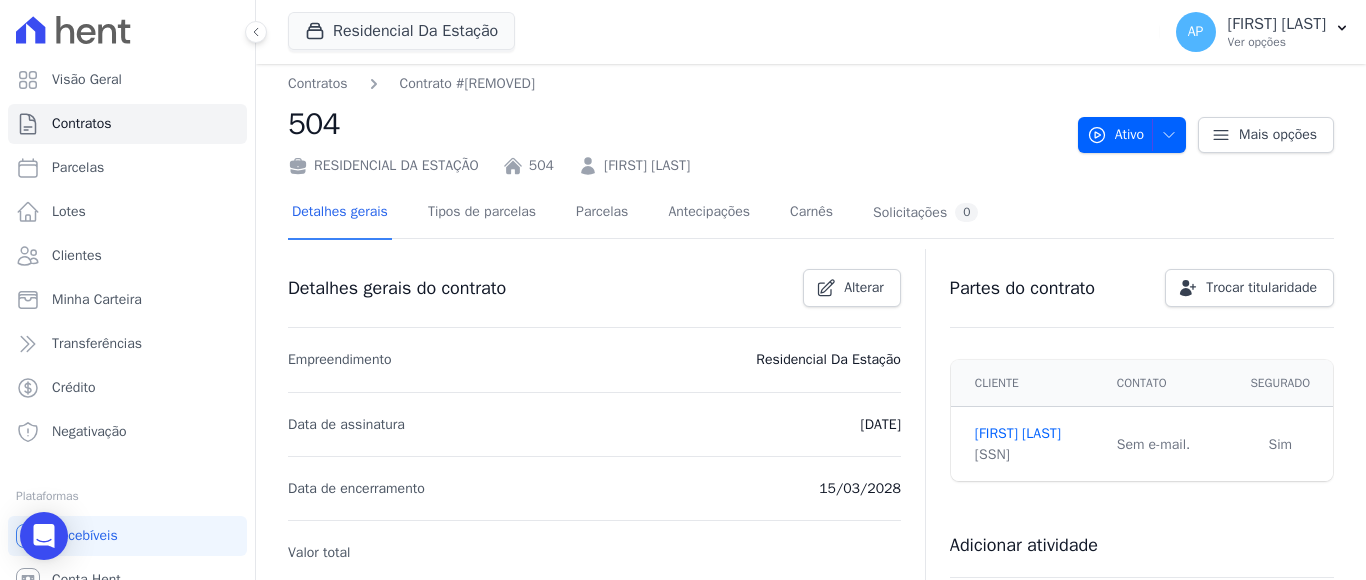 scroll, scrollTop: 0, scrollLeft: 0, axis: both 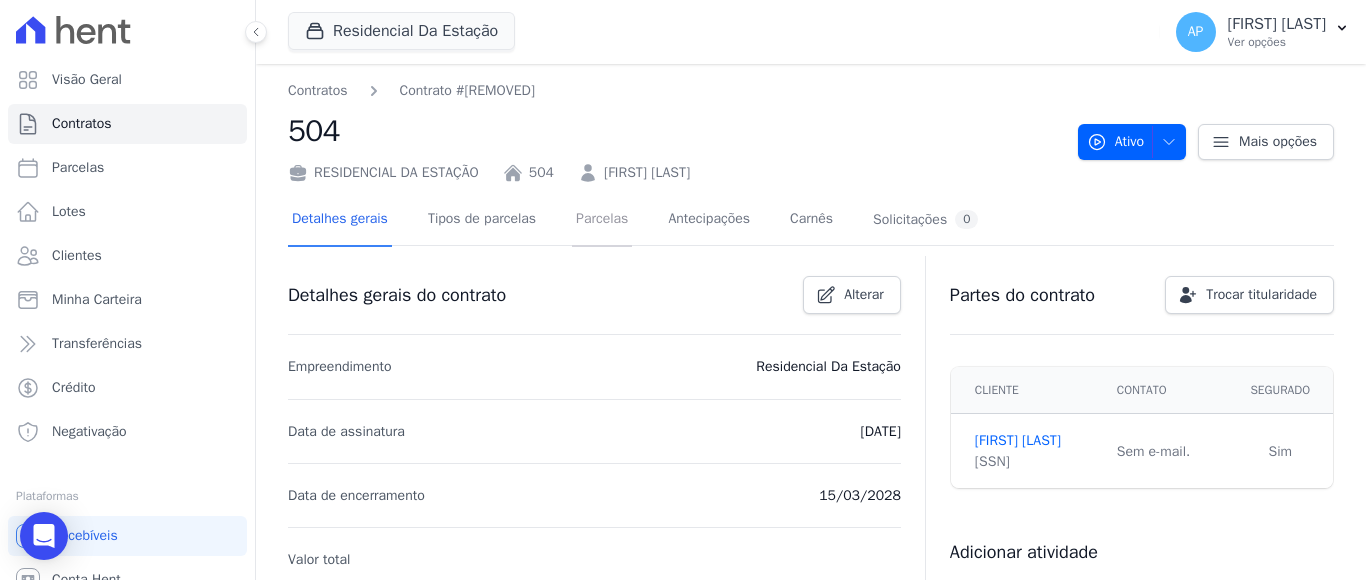 click on "Parcelas" at bounding box center [602, 220] 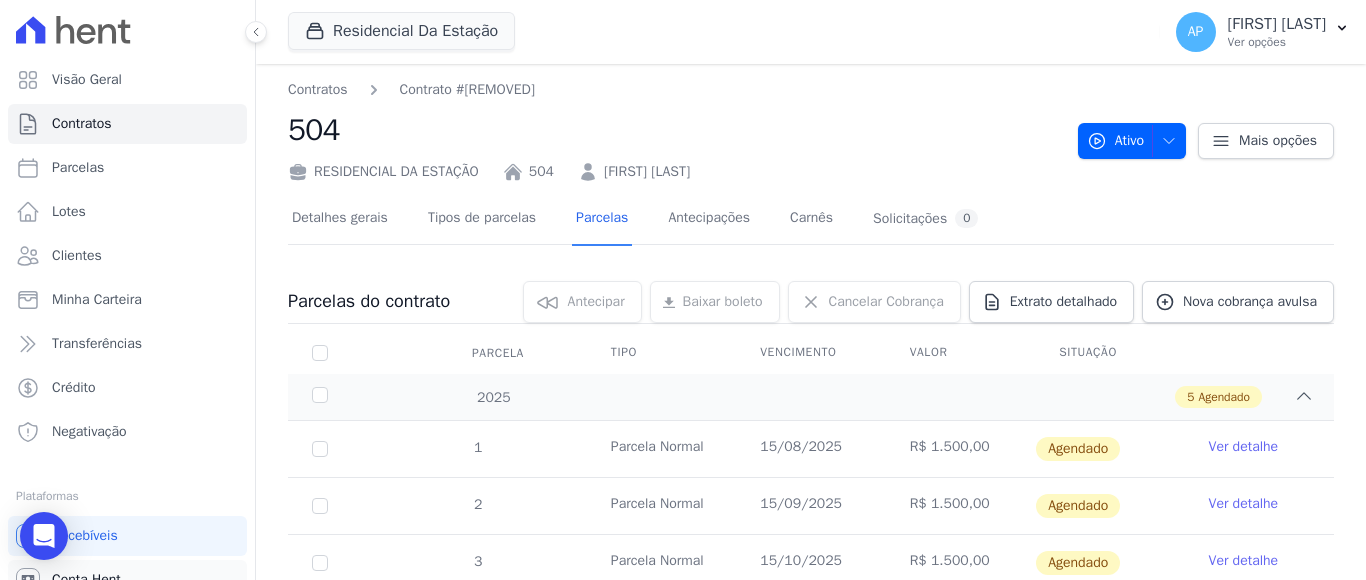 scroll, scrollTop: 0, scrollLeft: 0, axis: both 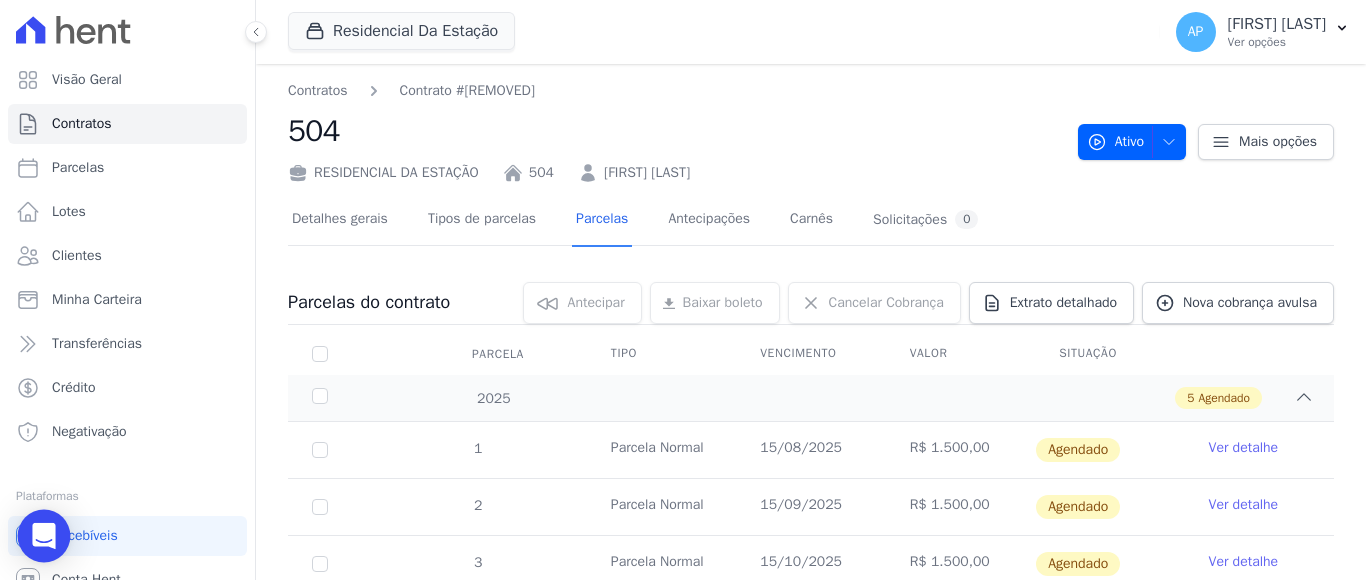 click 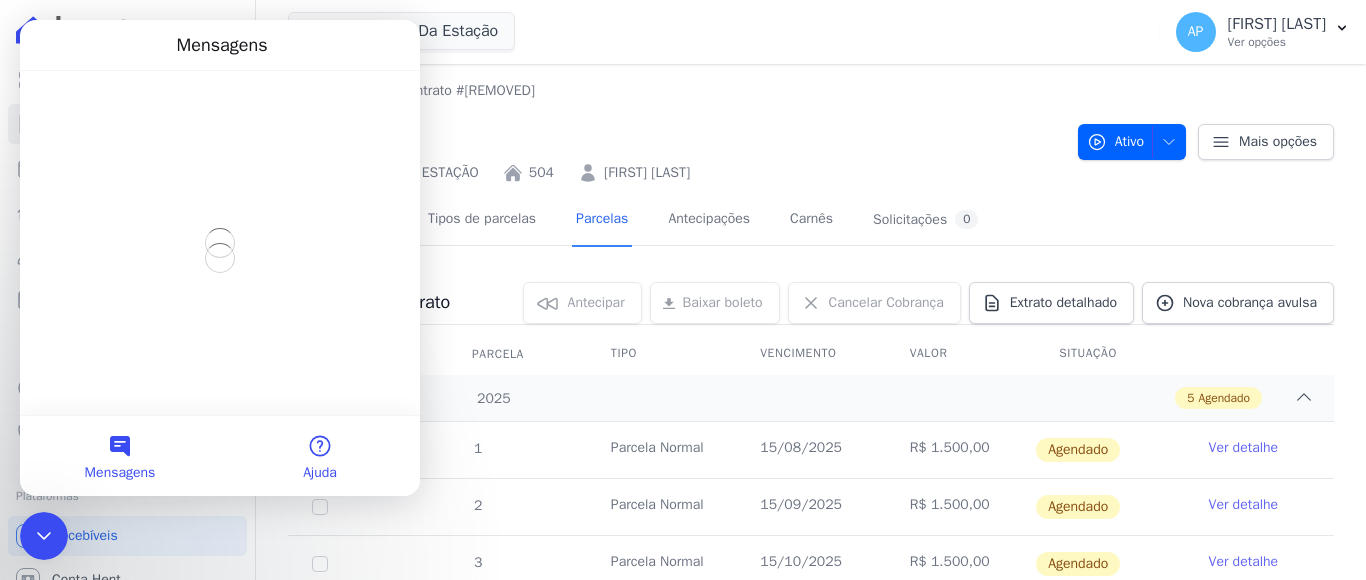 scroll, scrollTop: 0, scrollLeft: 0, axis: both 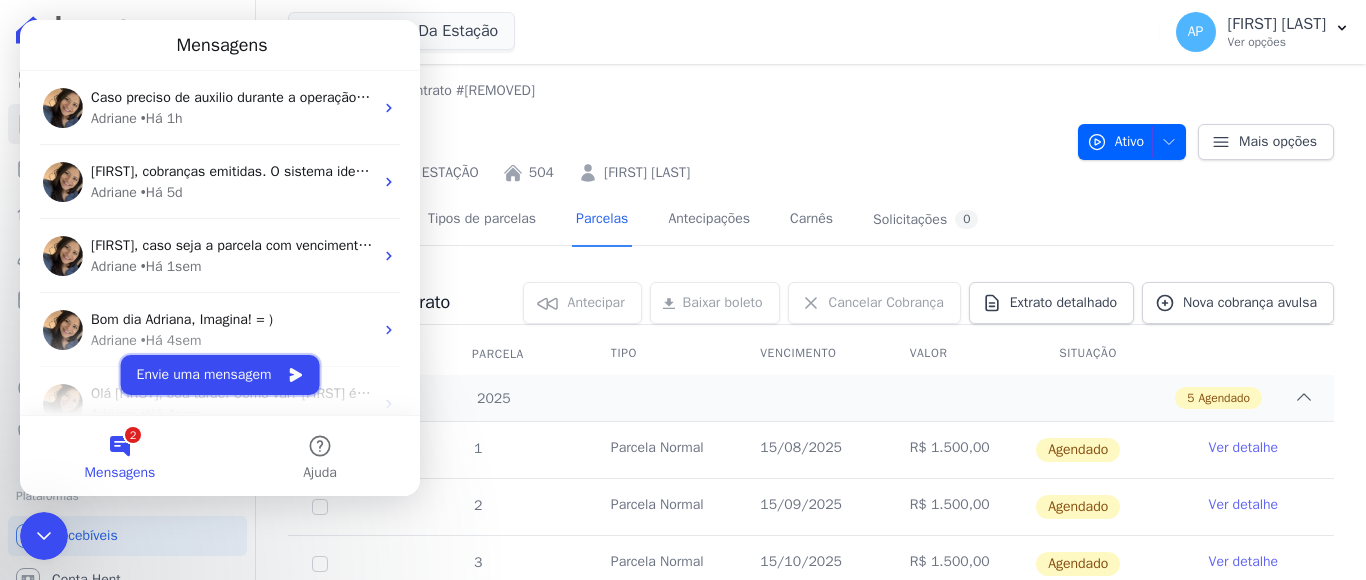 click on "Envie uma mensagem" at bounding box center (220, 375) 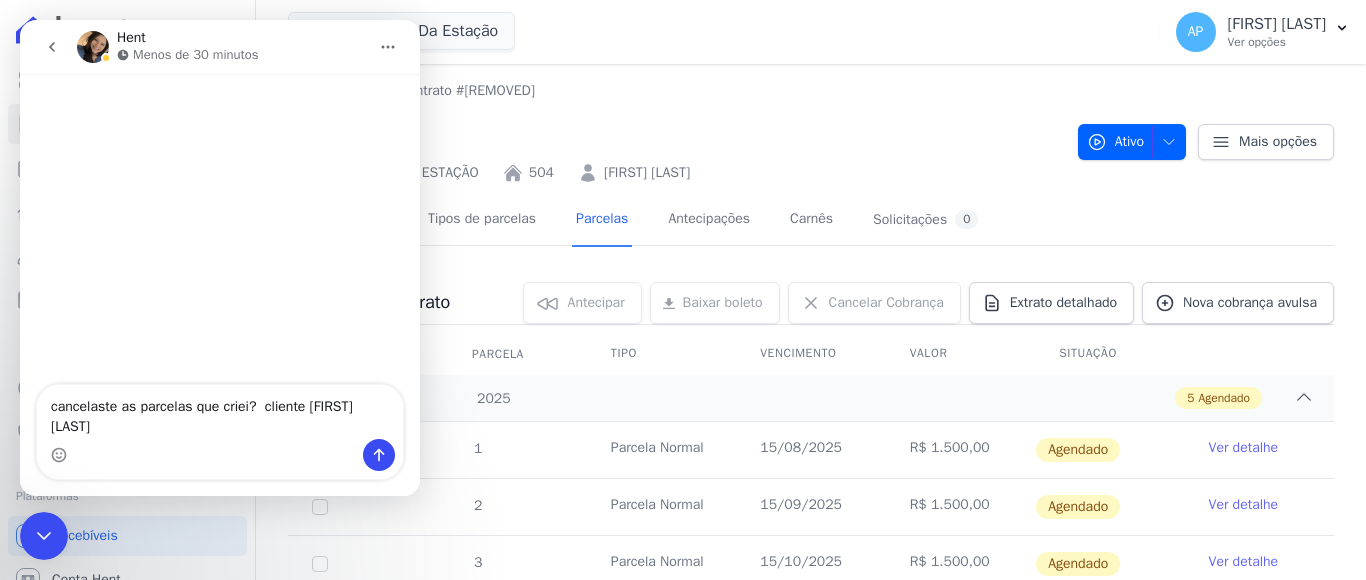 type on "cancelaste as parcelas que criei?  cliente Mateus Malabarba?" 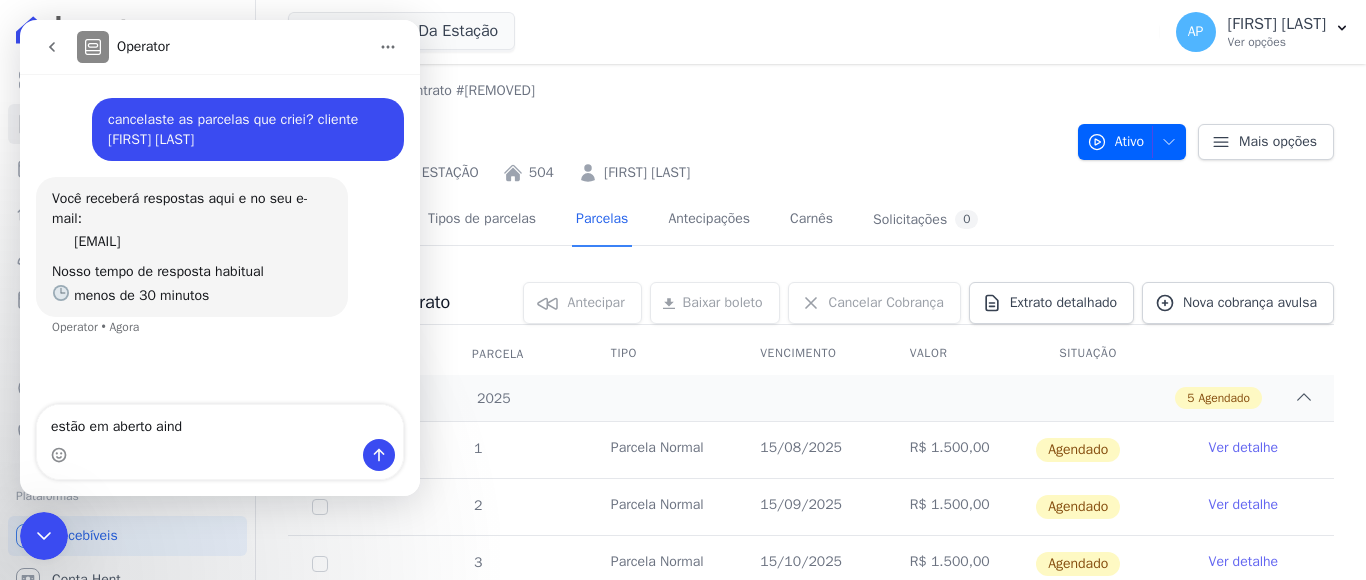 type on "estão em aberto ainda" 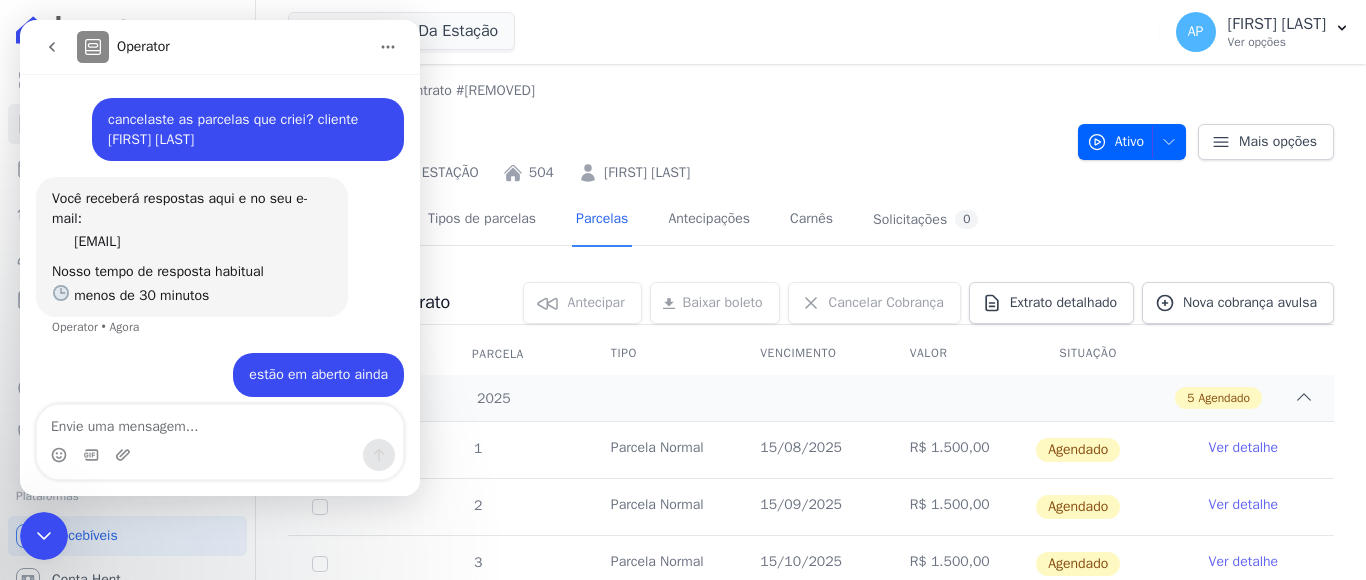 scroll, scrollTop: 12, scrollLeft: 0, axis: vertical 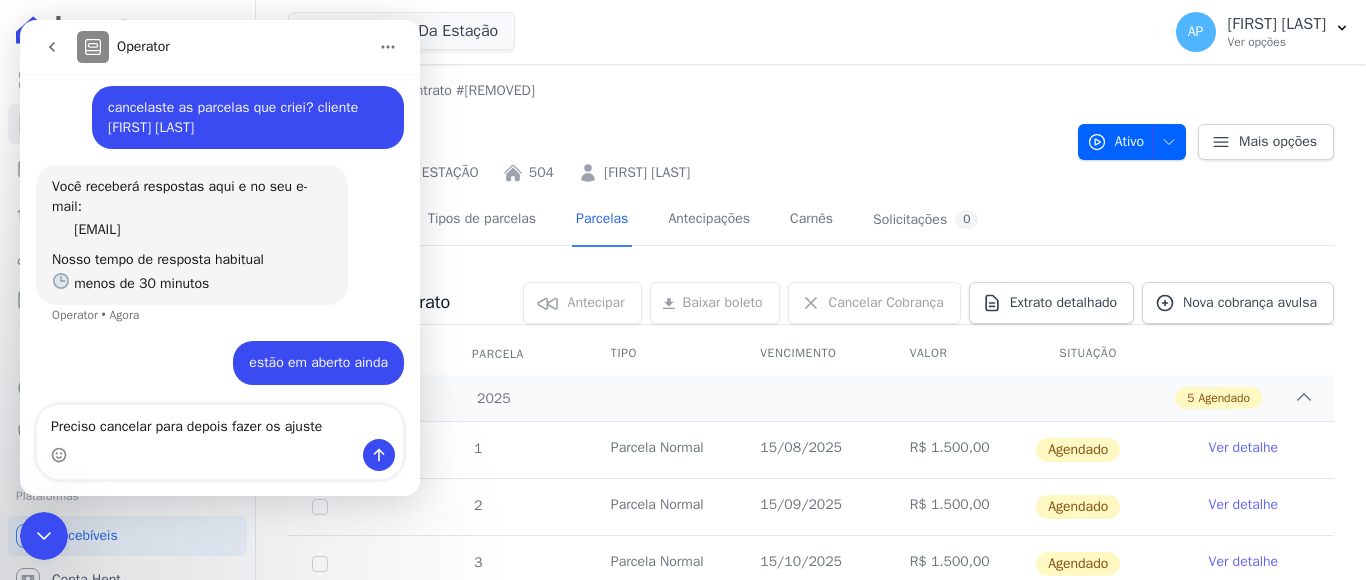 type on "Preciso cancelar para depois fazer os ajustes" 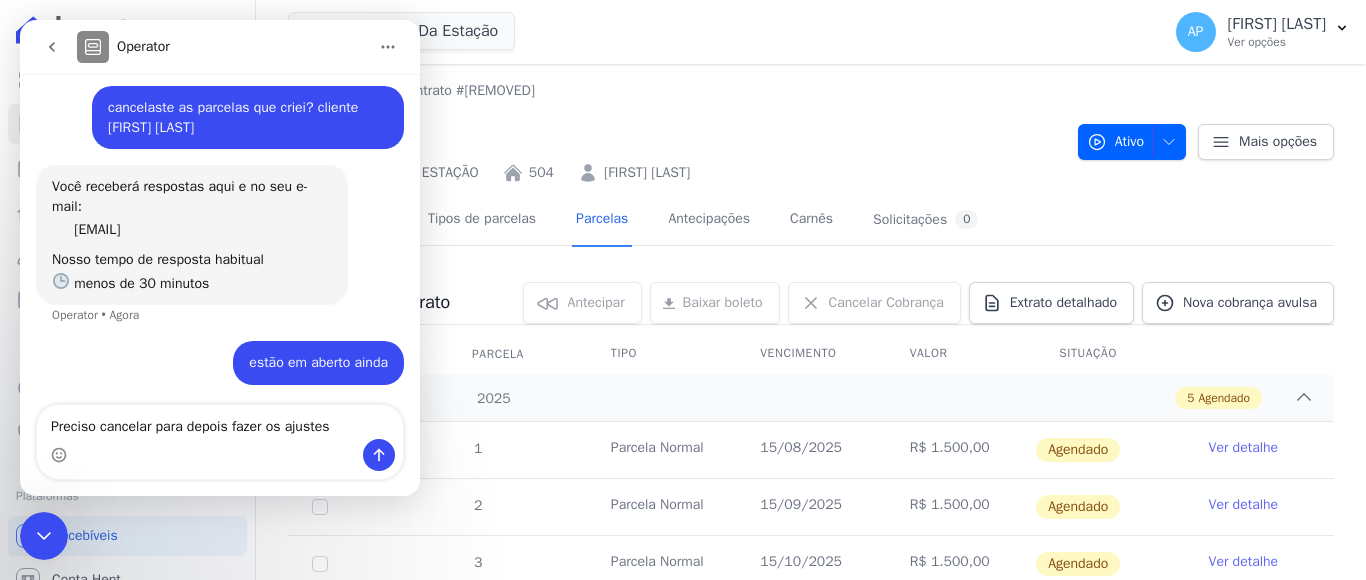 type 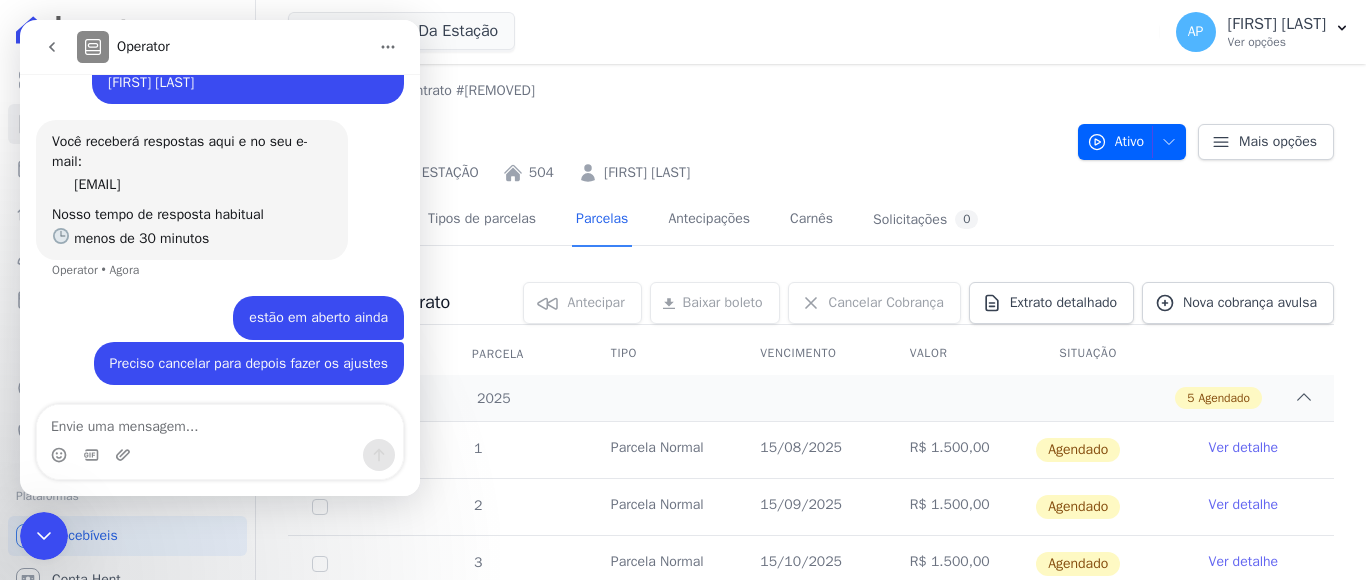 scroll, scrollTop: 0, scrollLeft: 0, axis: both 